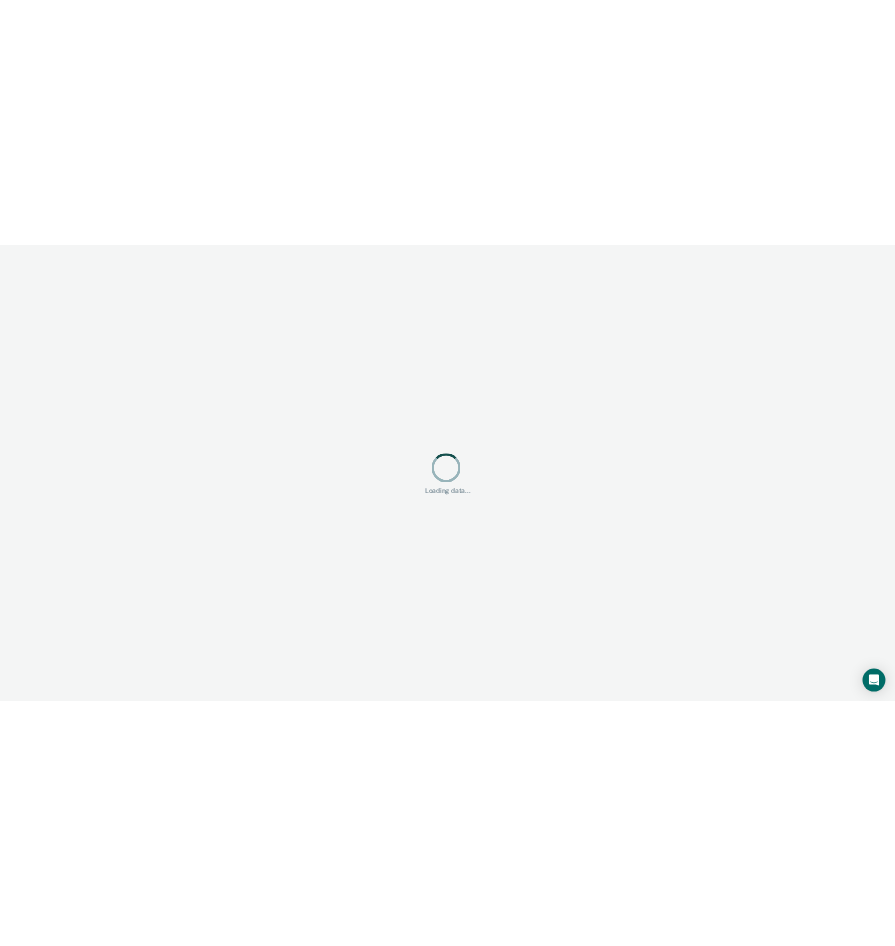 scroll, scrollTop: 0, scrollLeft: 0, axis: both 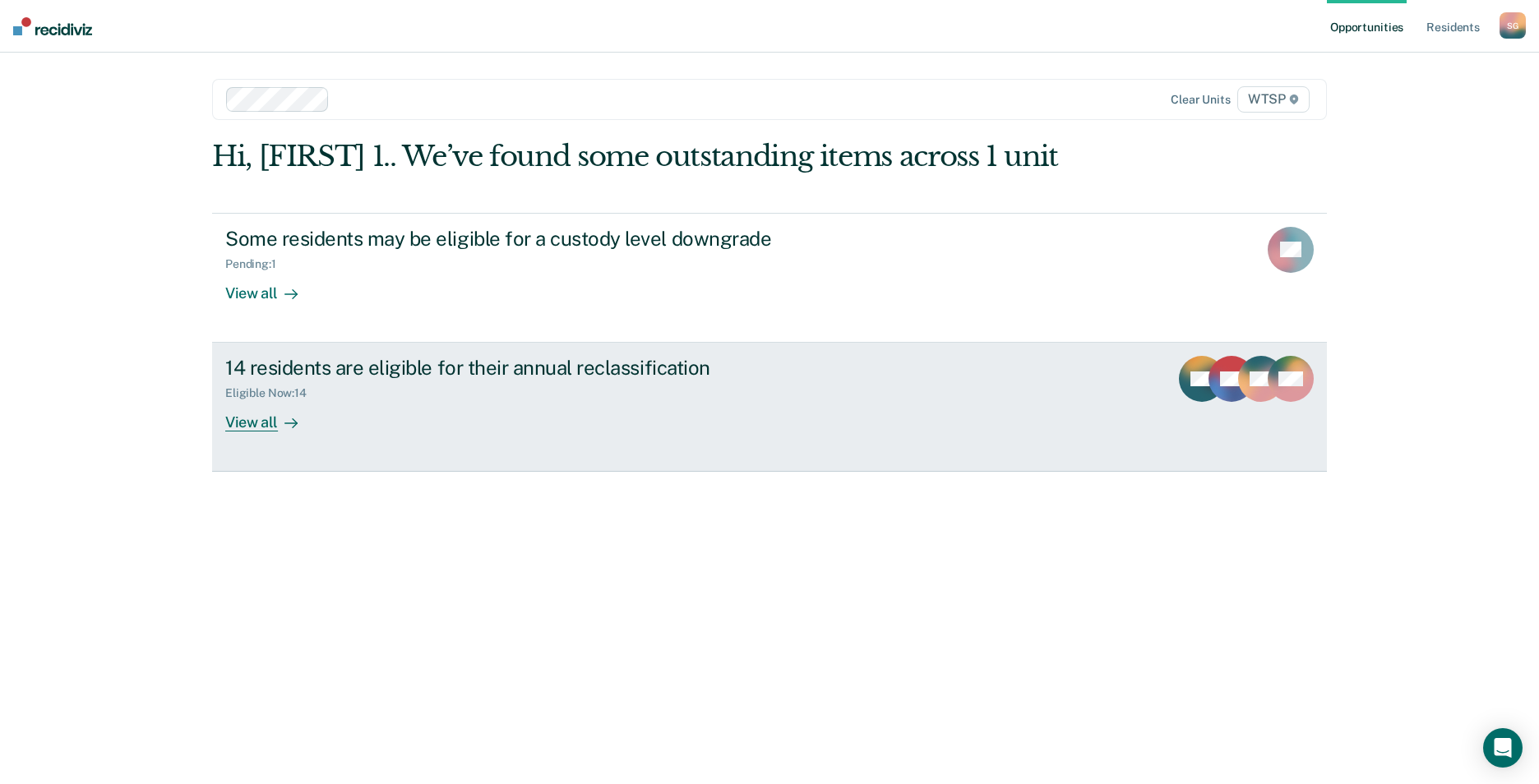 click on "14 residents are eligible for their annual reclassification" at bounding box center [514, 367] 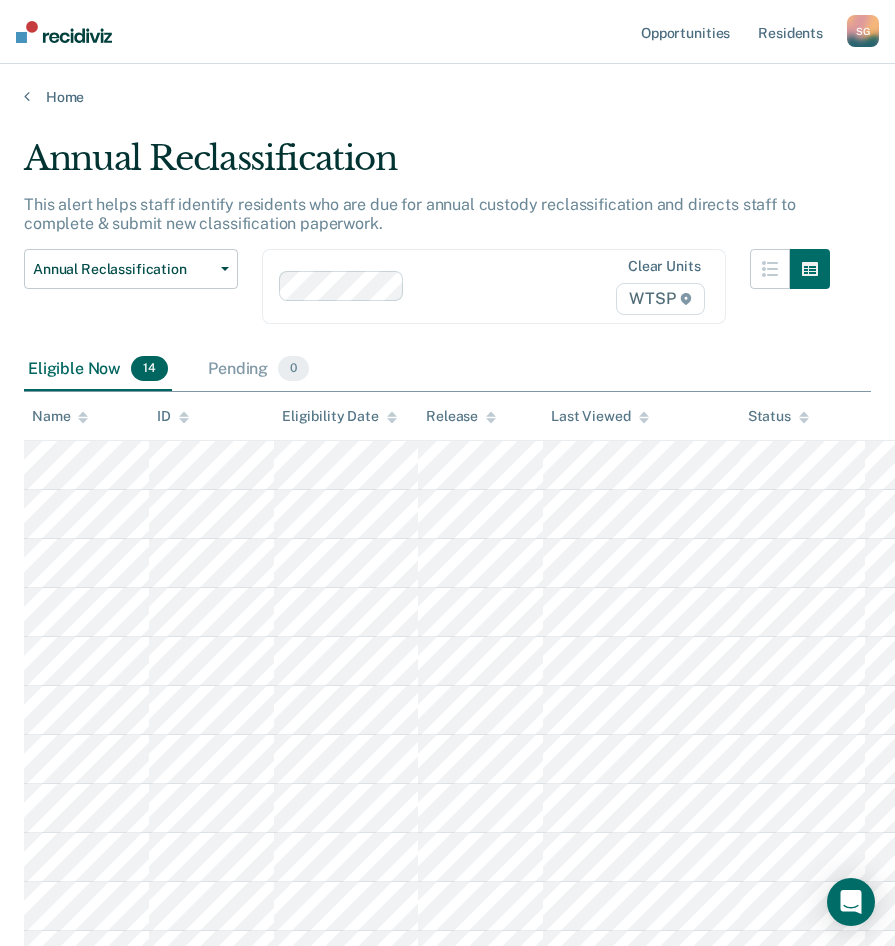 click on "Annual Reclassification" at bounding box center (427, 166) 